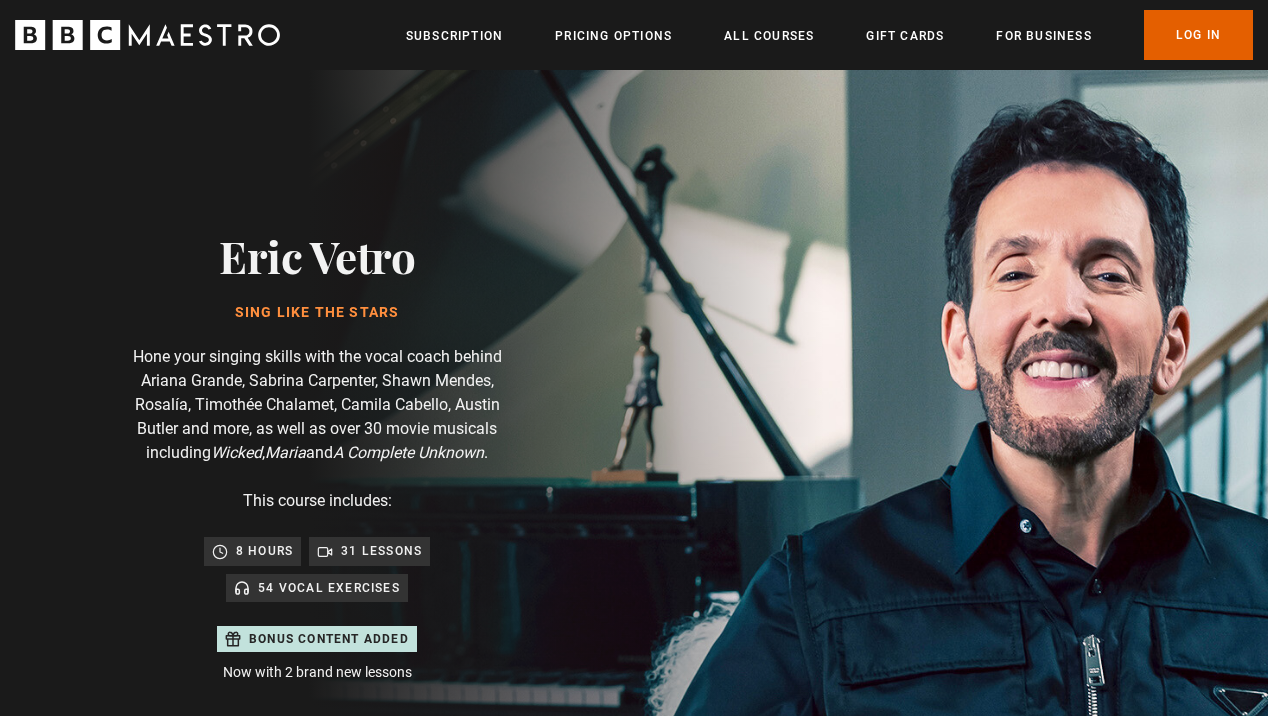 scroll, scrollTop: 0, scrollLeft: 0, axis: both 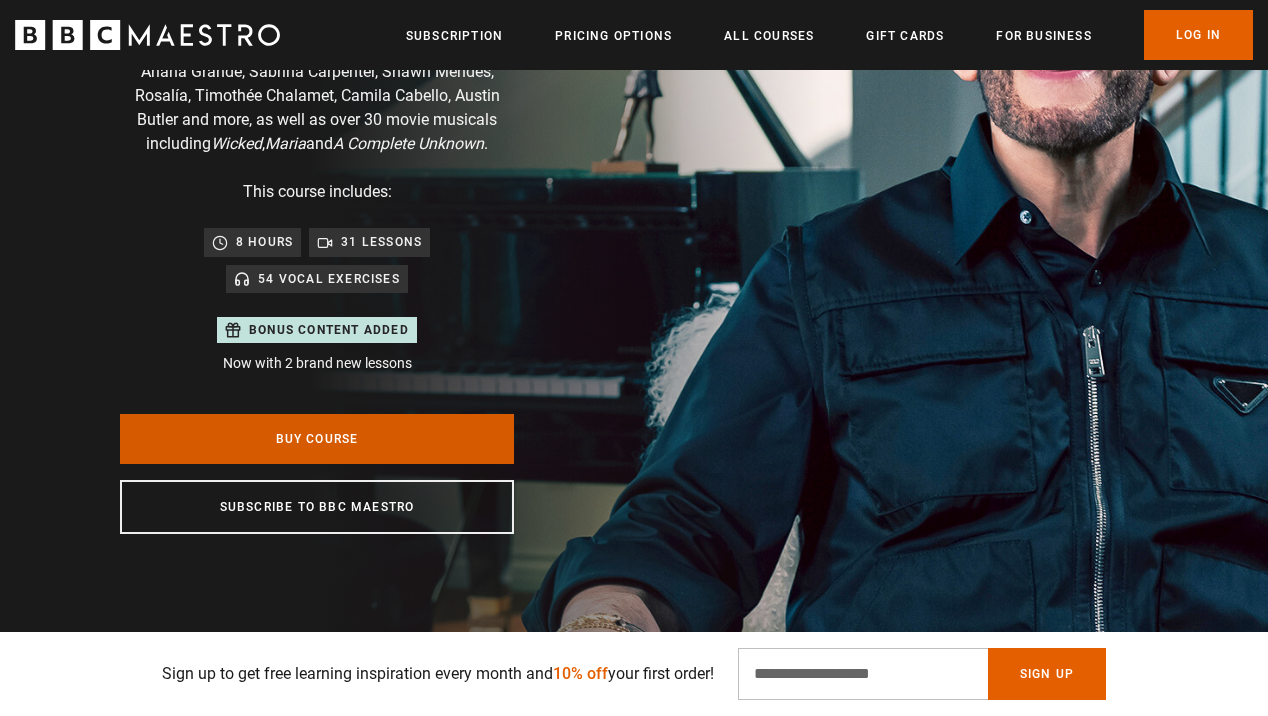 click on "Buy Course" at bounding box center (317, 439) 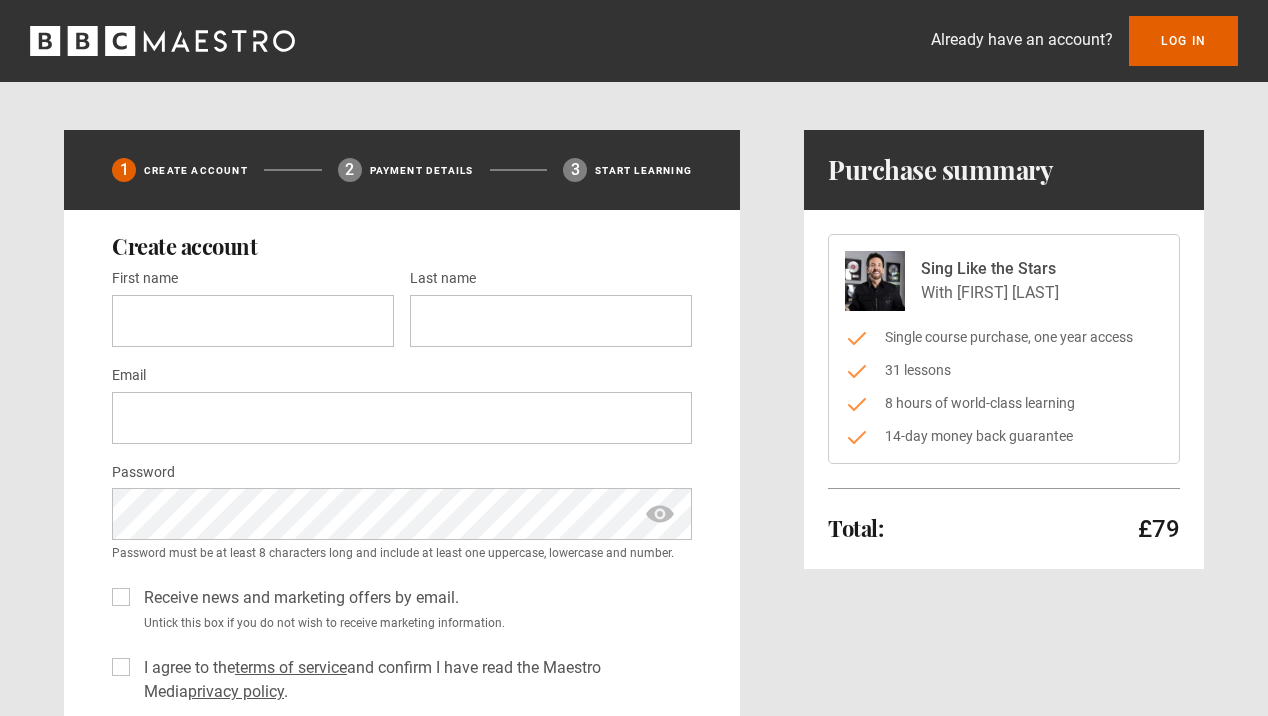 scroll, scrollTop: 0, scrollLeft: 0, axis: both 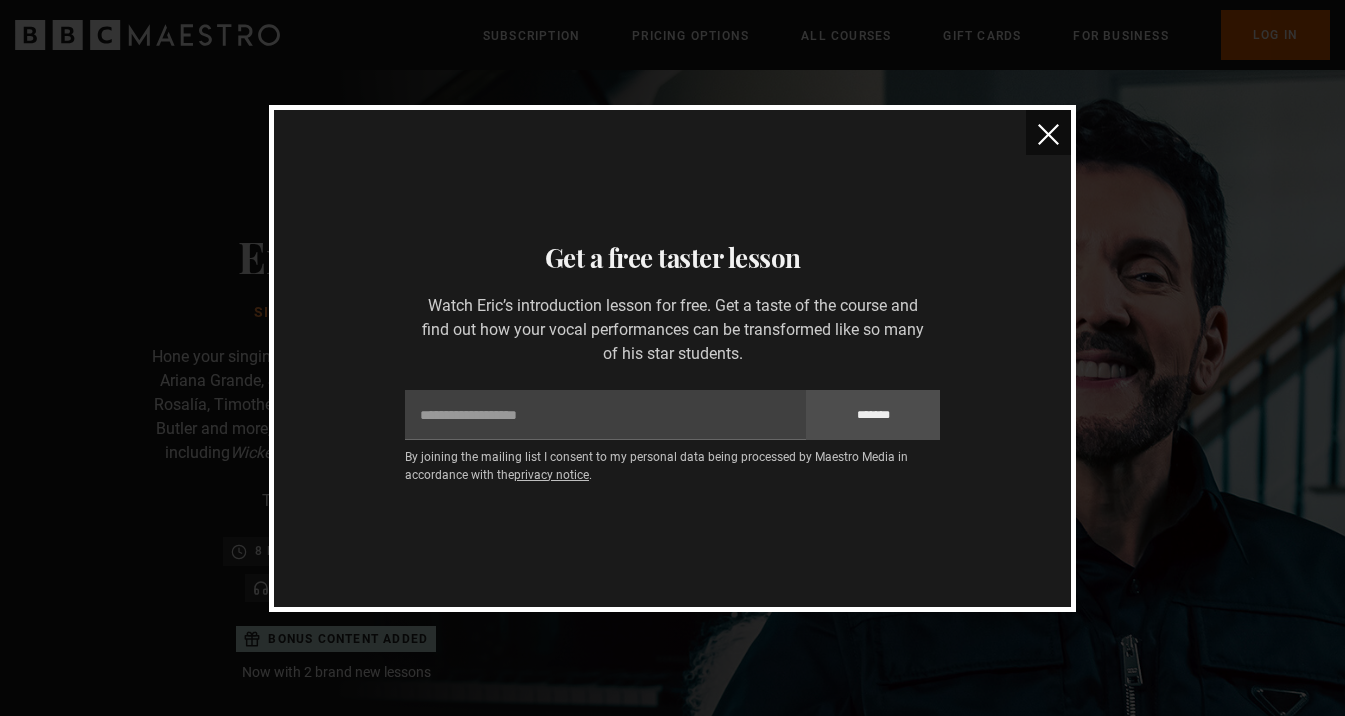 click at bounding box center (1048, 132) 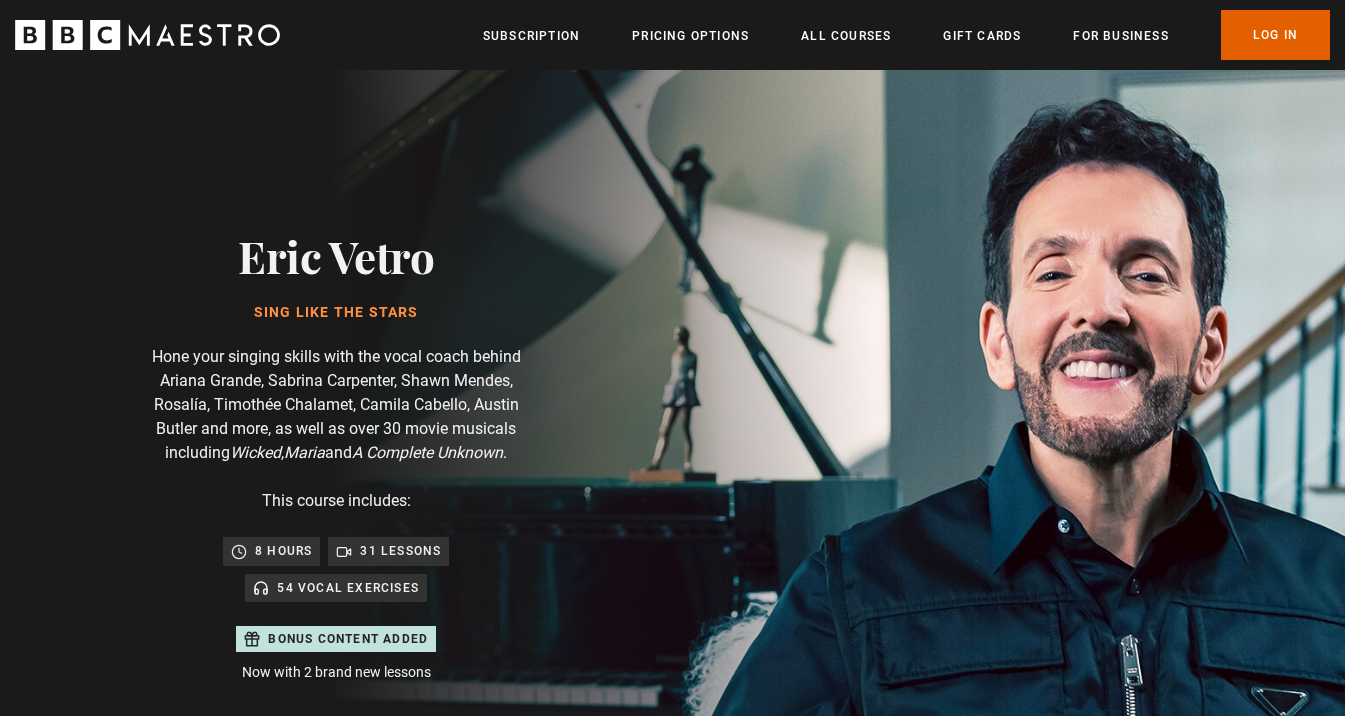 scroll, scrollTop: 0, scrollLeft: 262, axis: horizontal 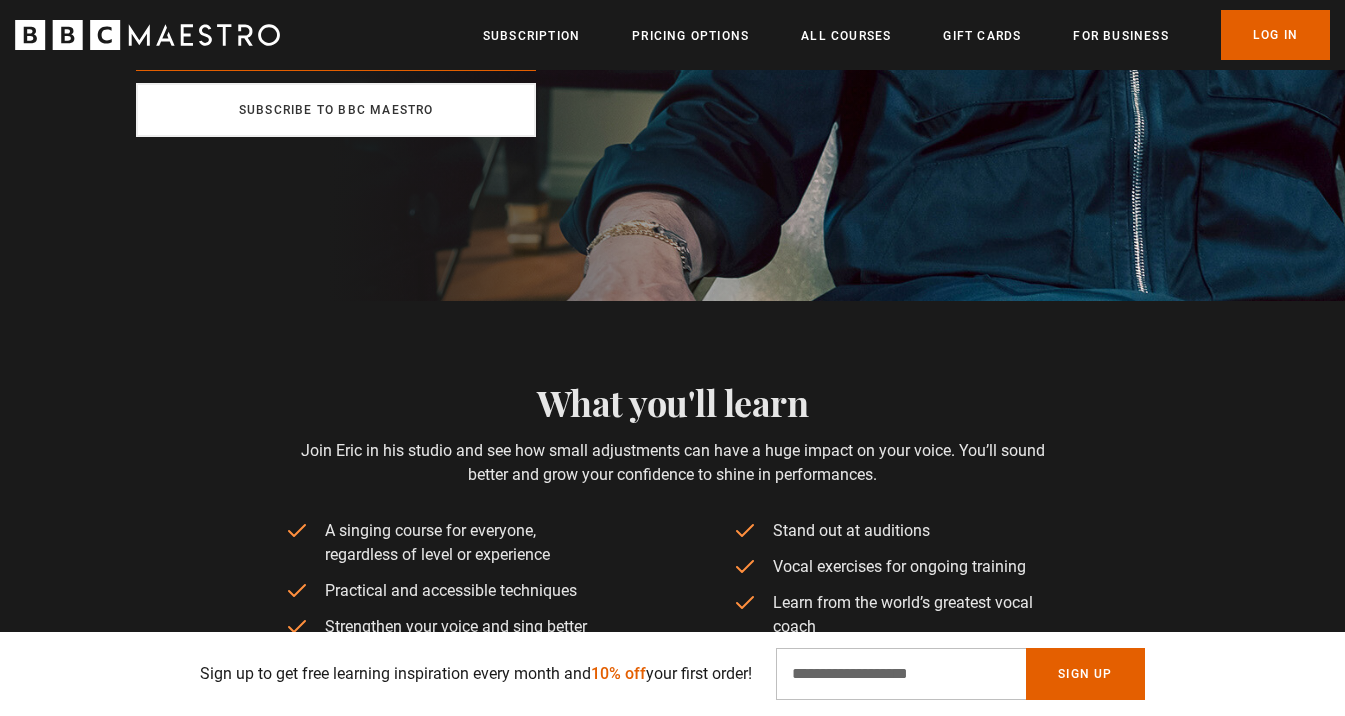 click on "Subscribe to BBC Maestro" at bounding box center (336, 110) 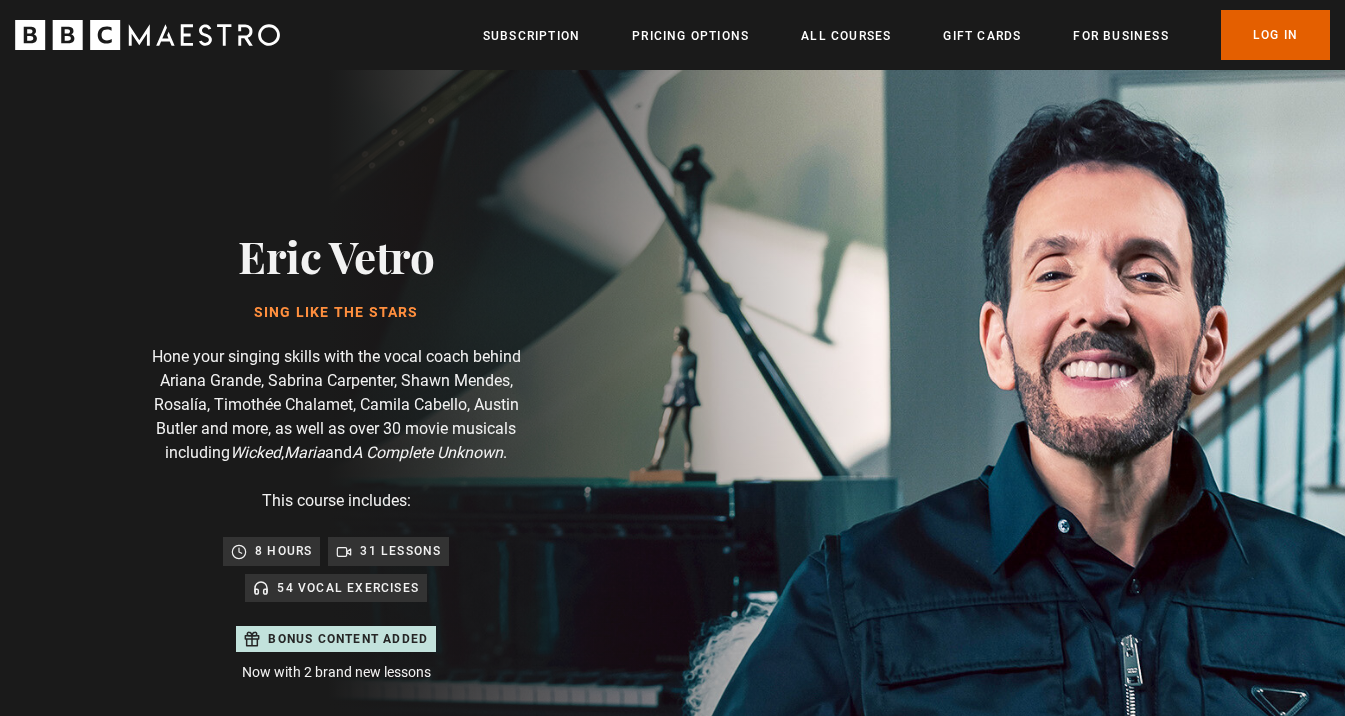 scroll, scrollTop: 0, scrollLeft: 0, axis: both 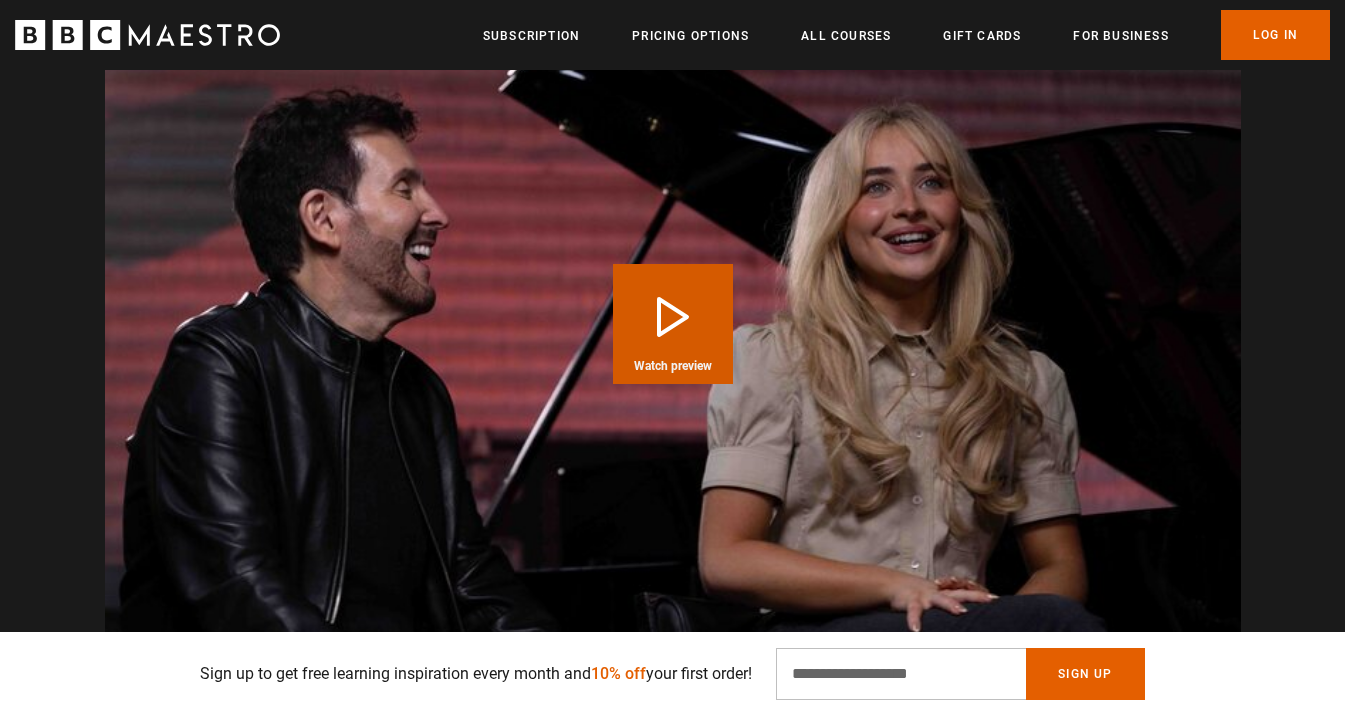 click on "Play Course overview for Sing Like the Stars with Eric Vetro Watch preview" at bounding box center [673, 324] 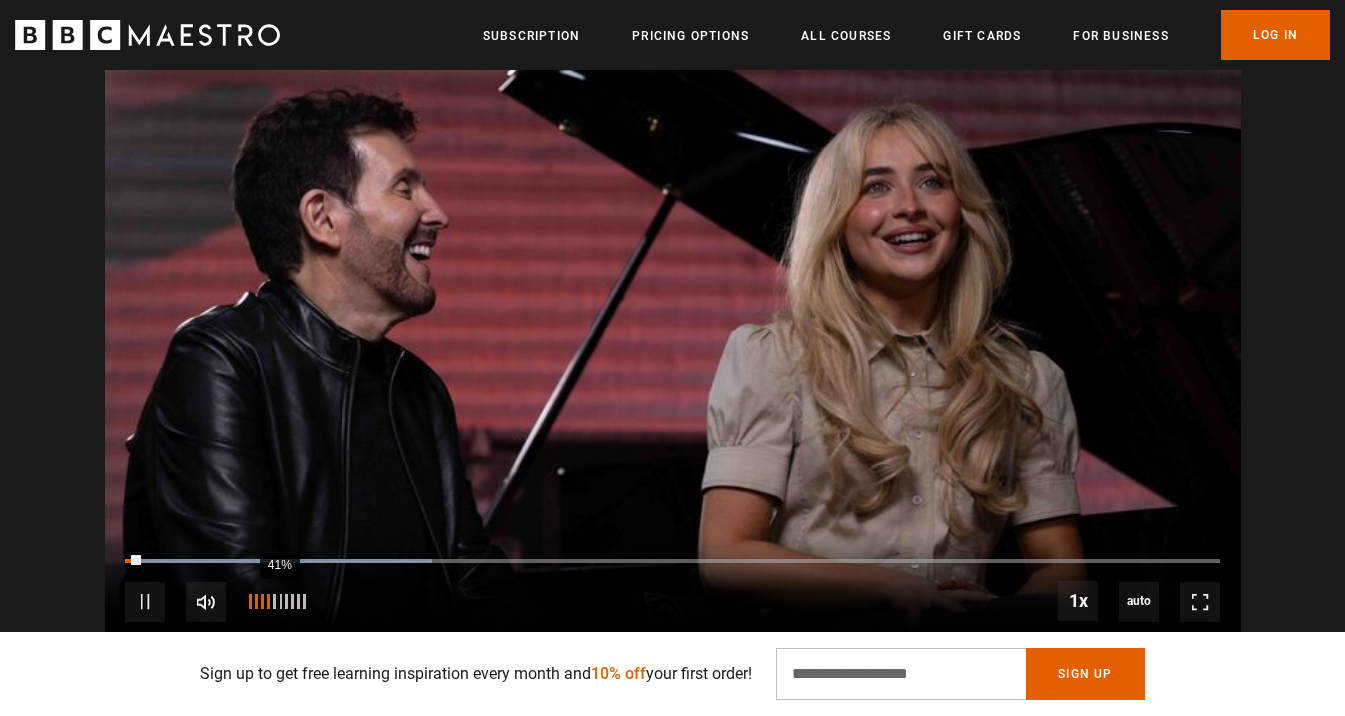 scroll, scrollTop: 0, scrollLeft: 262, axis: horizontal 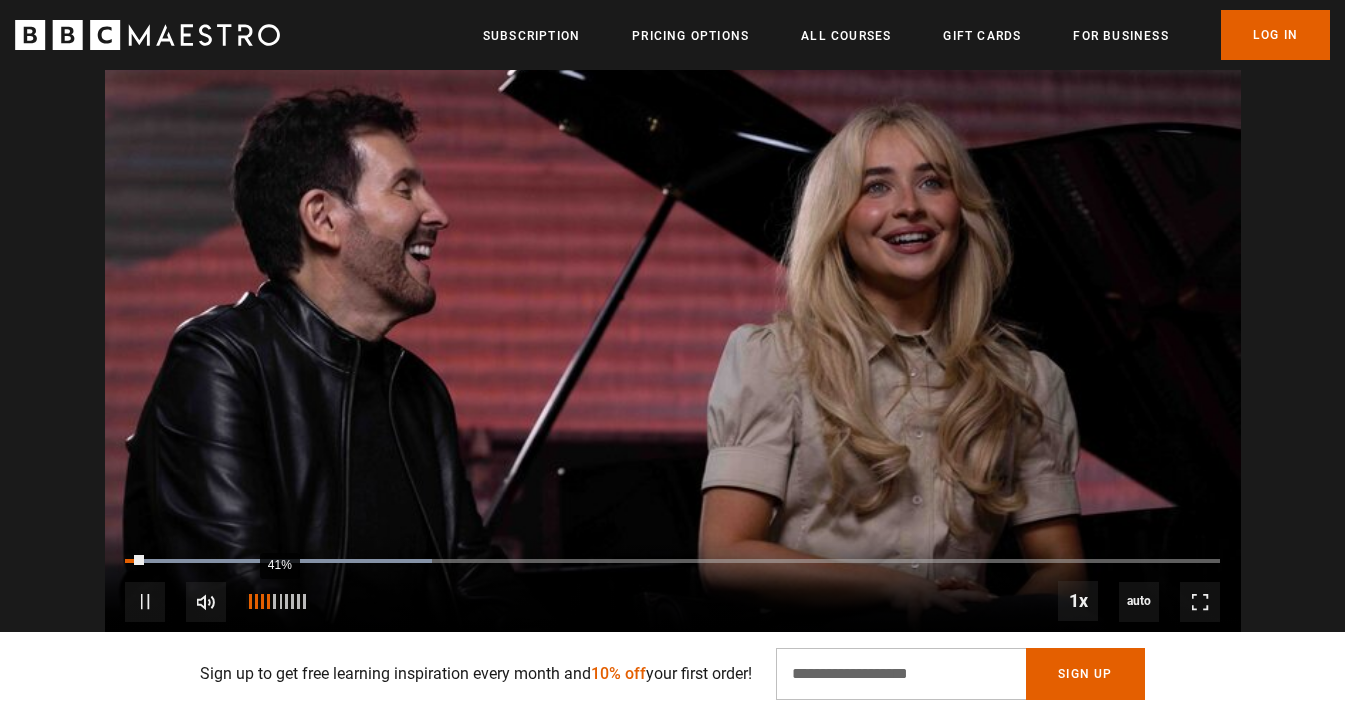 click on "41%" at bounding box center [279, 601] 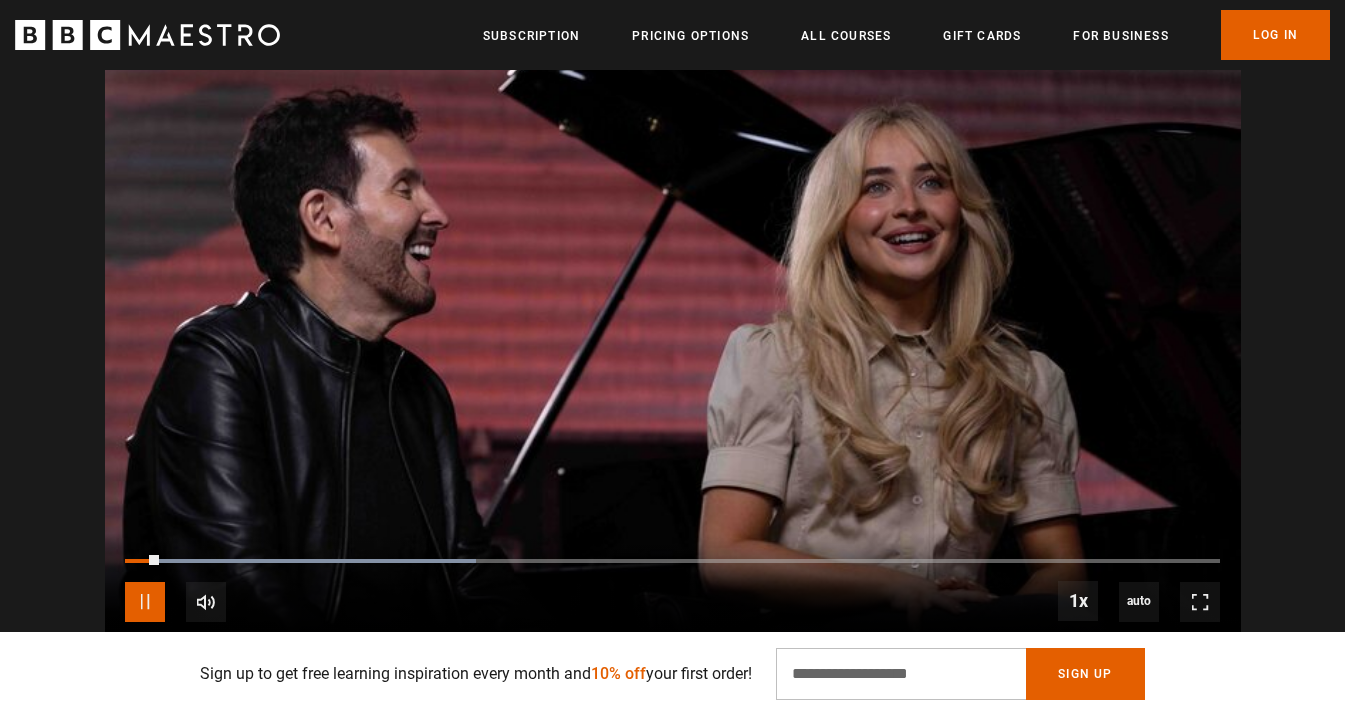 click at bounding box center (145, 602) 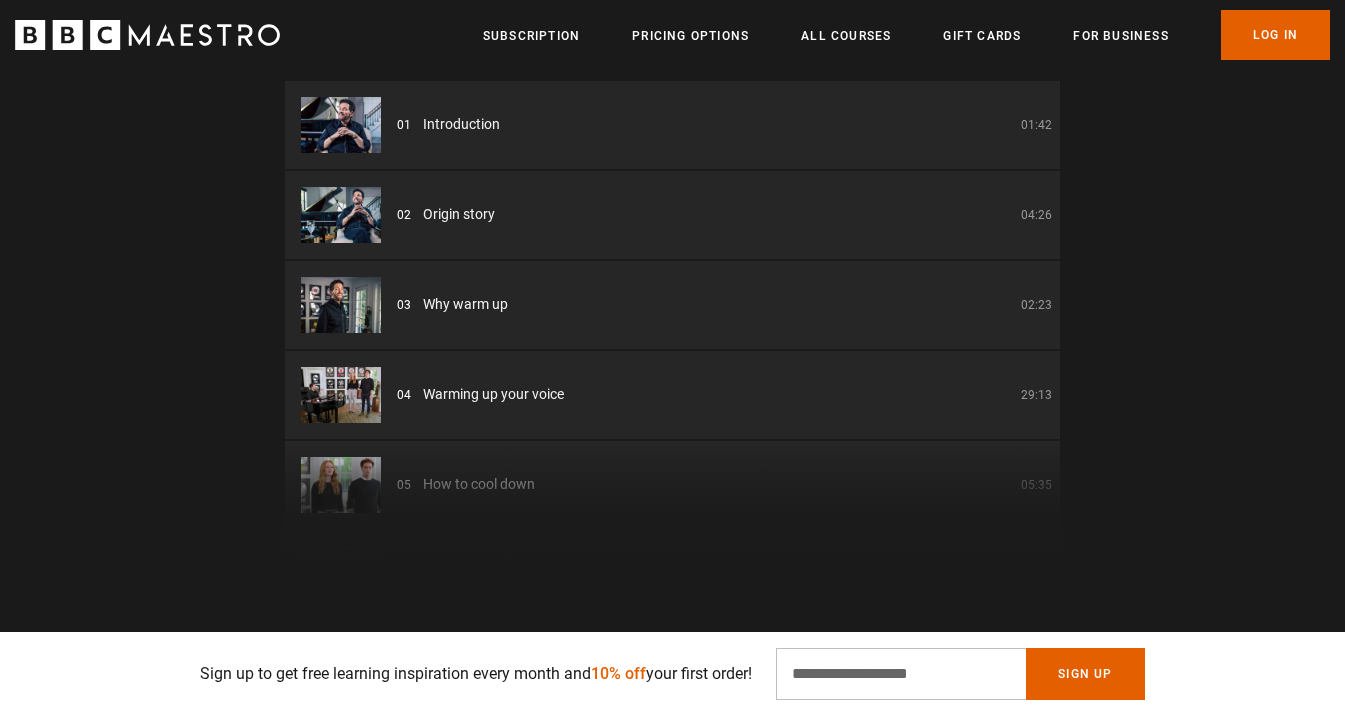 scroll, scrollTop: 2971, scrollLeft: 0, axis: vertical 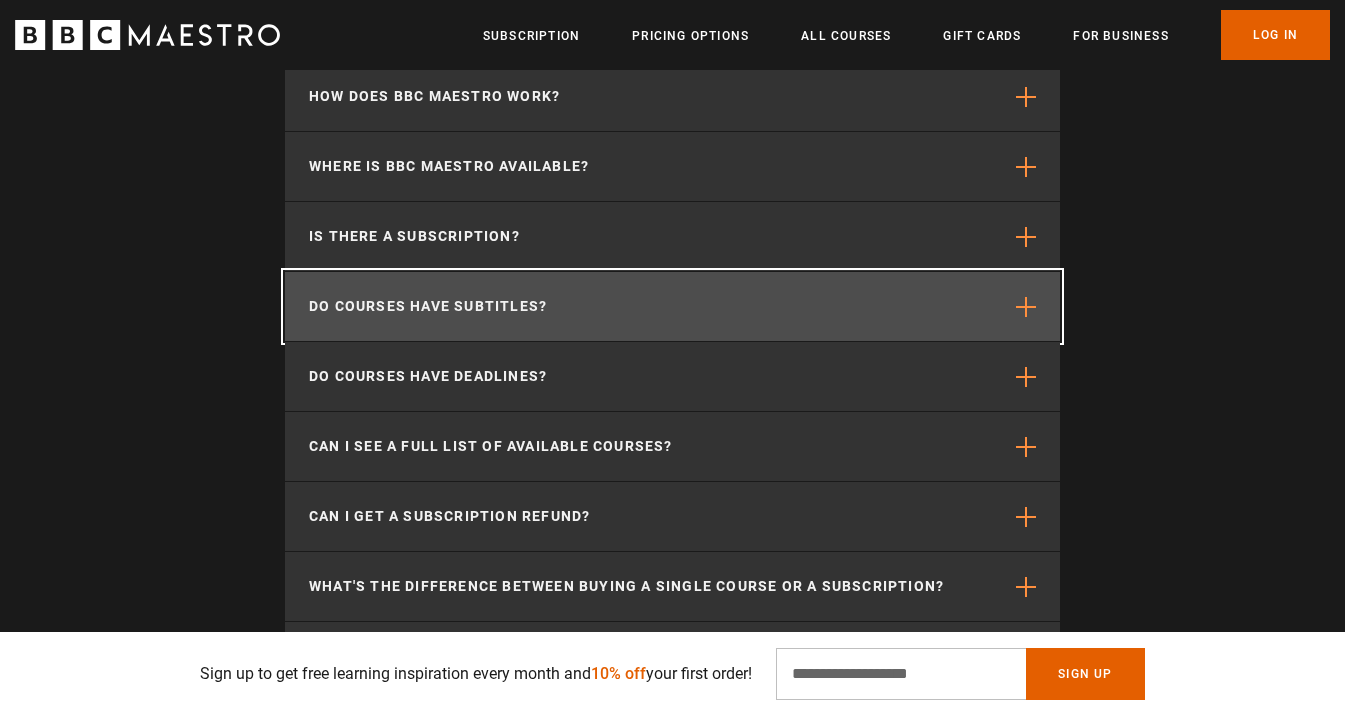 click on "Do courses have subtitles?" at bounding box center (672, 306) 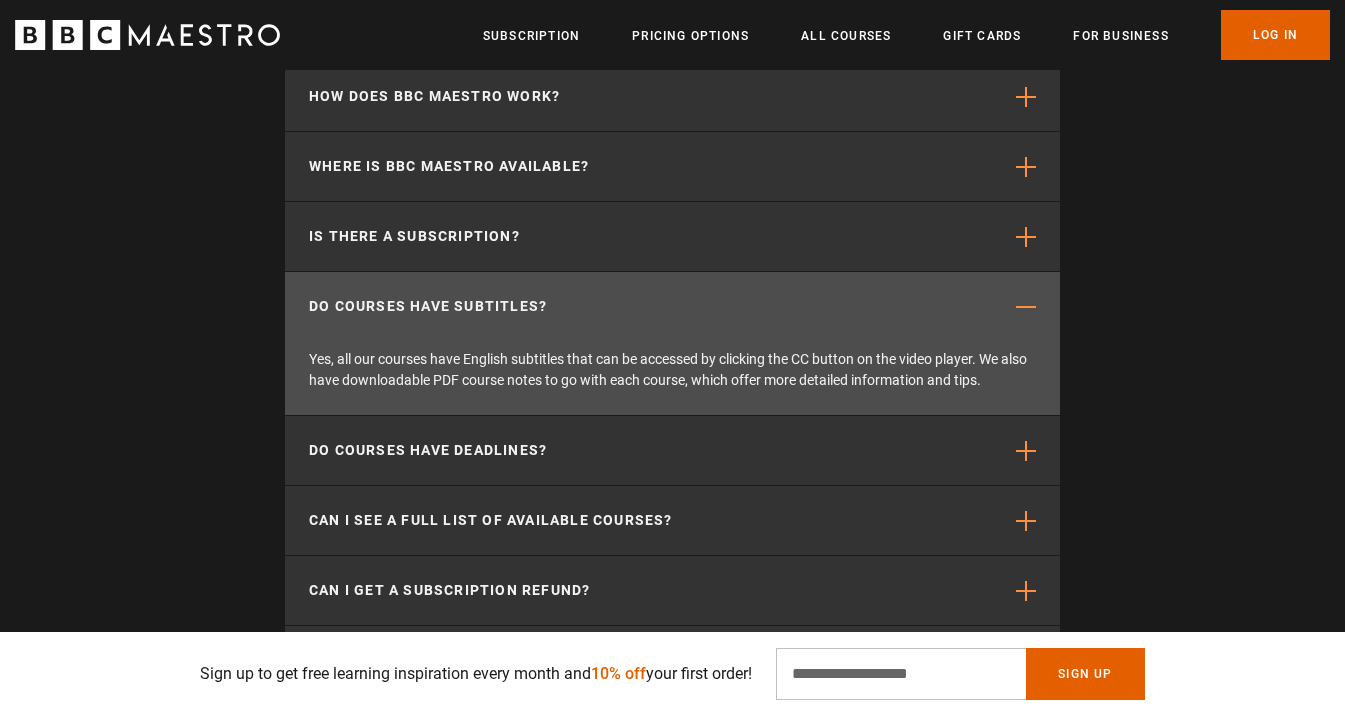scroll, scrollTop: 0, scrollLeft: 1048, axis: horizontal 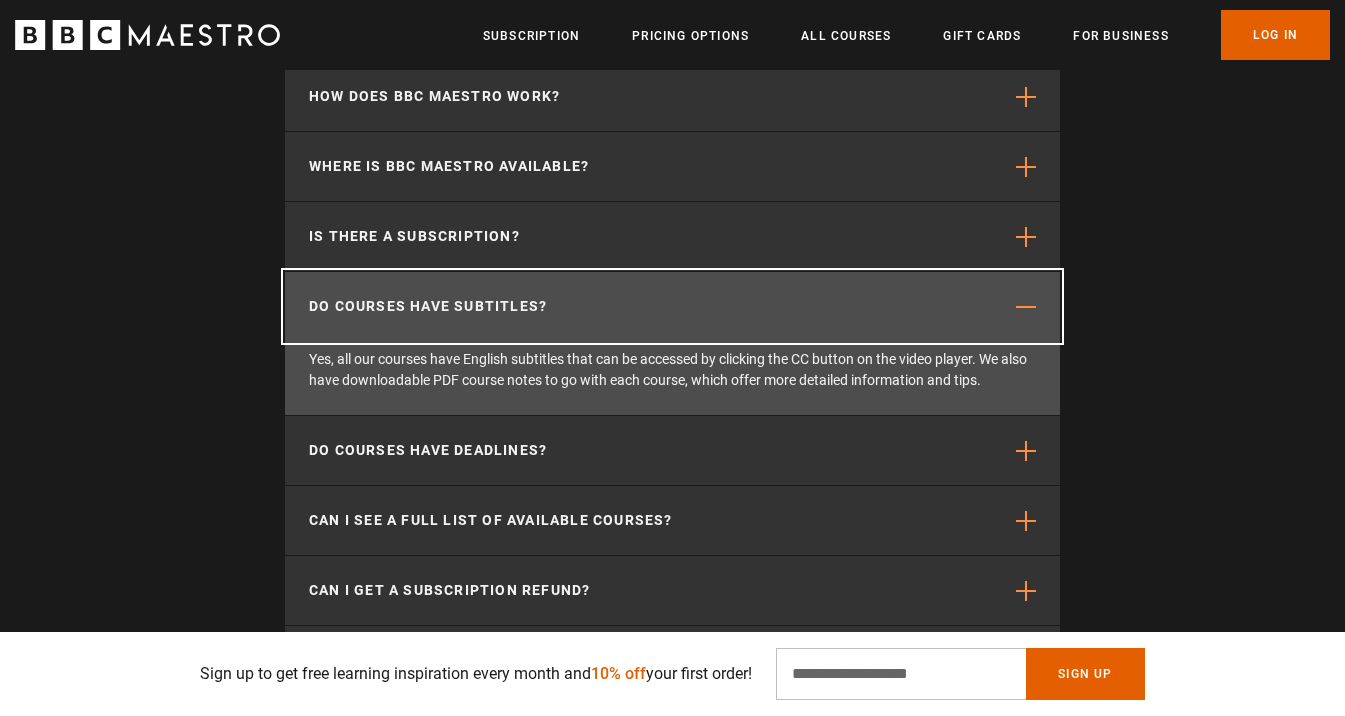 click on "Do courses have subtitles?" at bounding box center (672, 306) 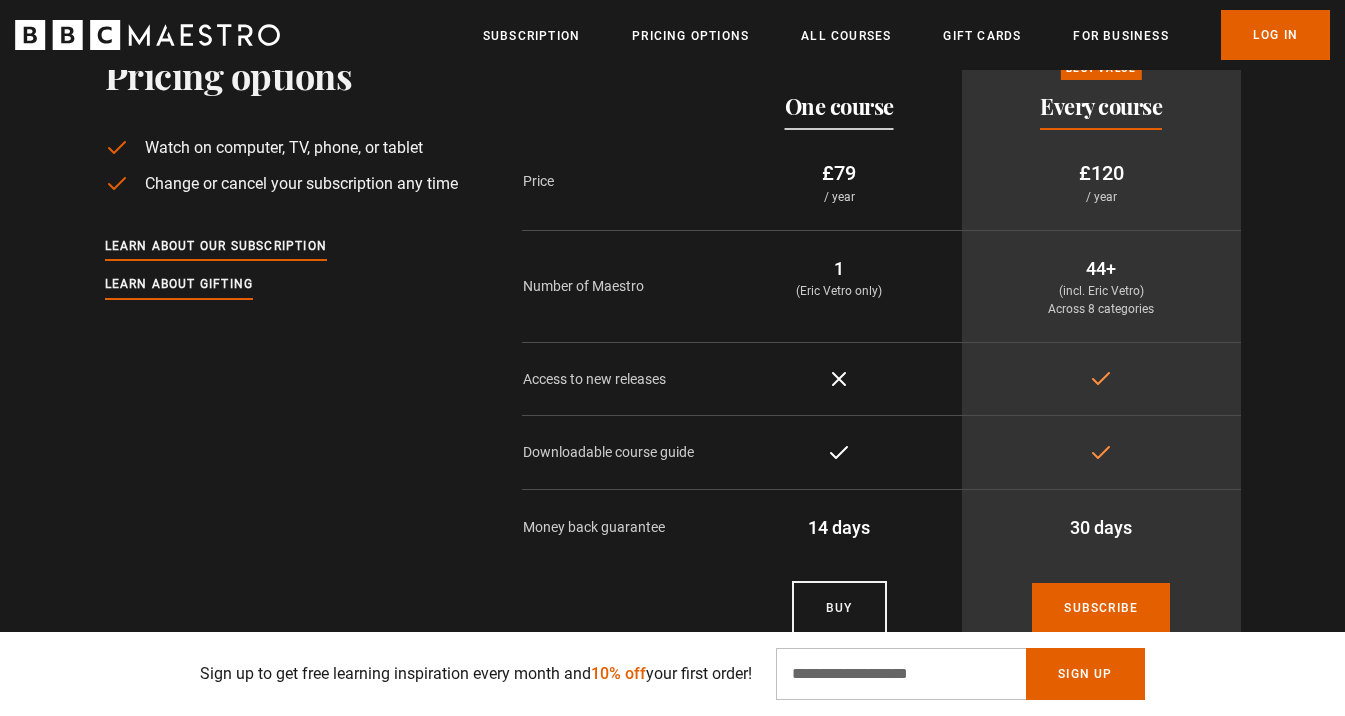 scroll, scrollTop: 4133, scrollLeft: 0, axis: vertical 